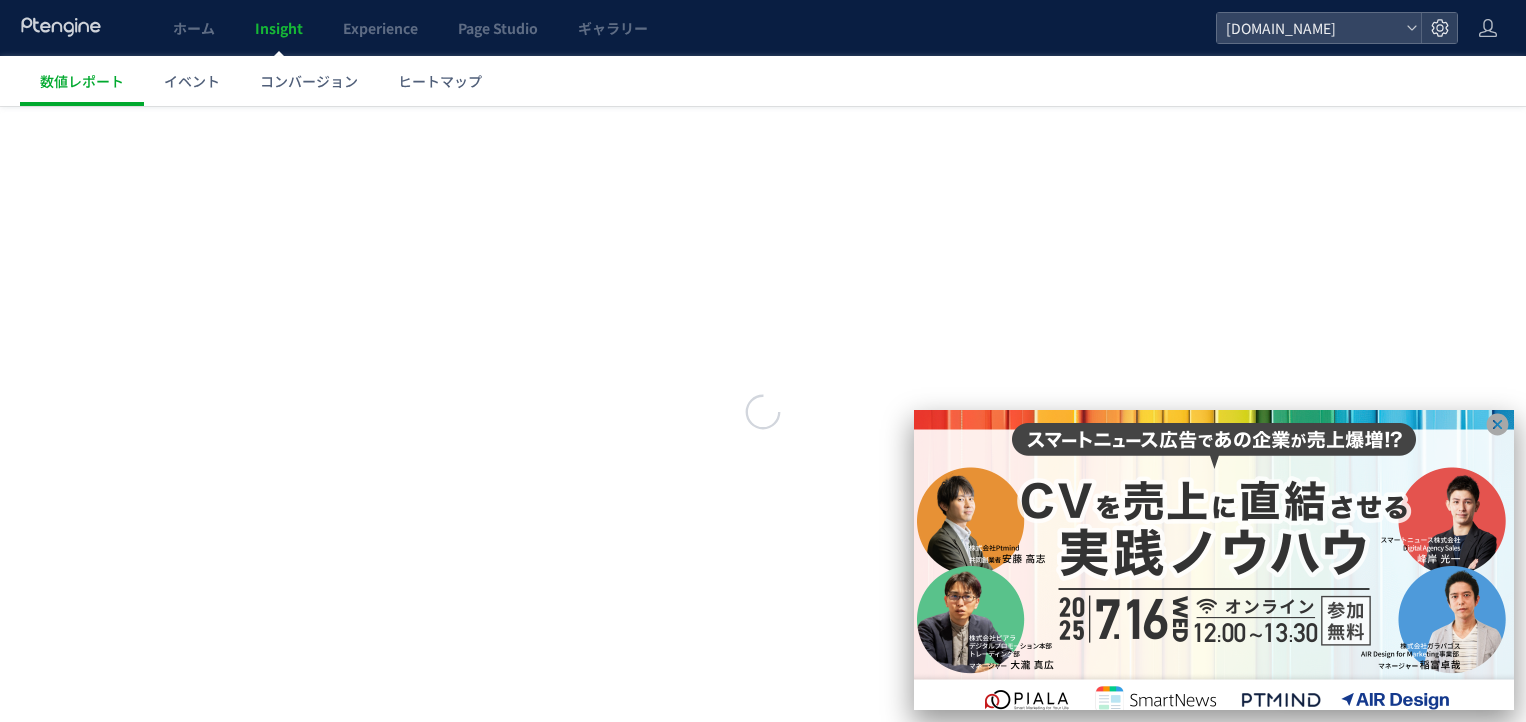 scroll, scrollTop: 0, scrollLeft: 0, axis: both 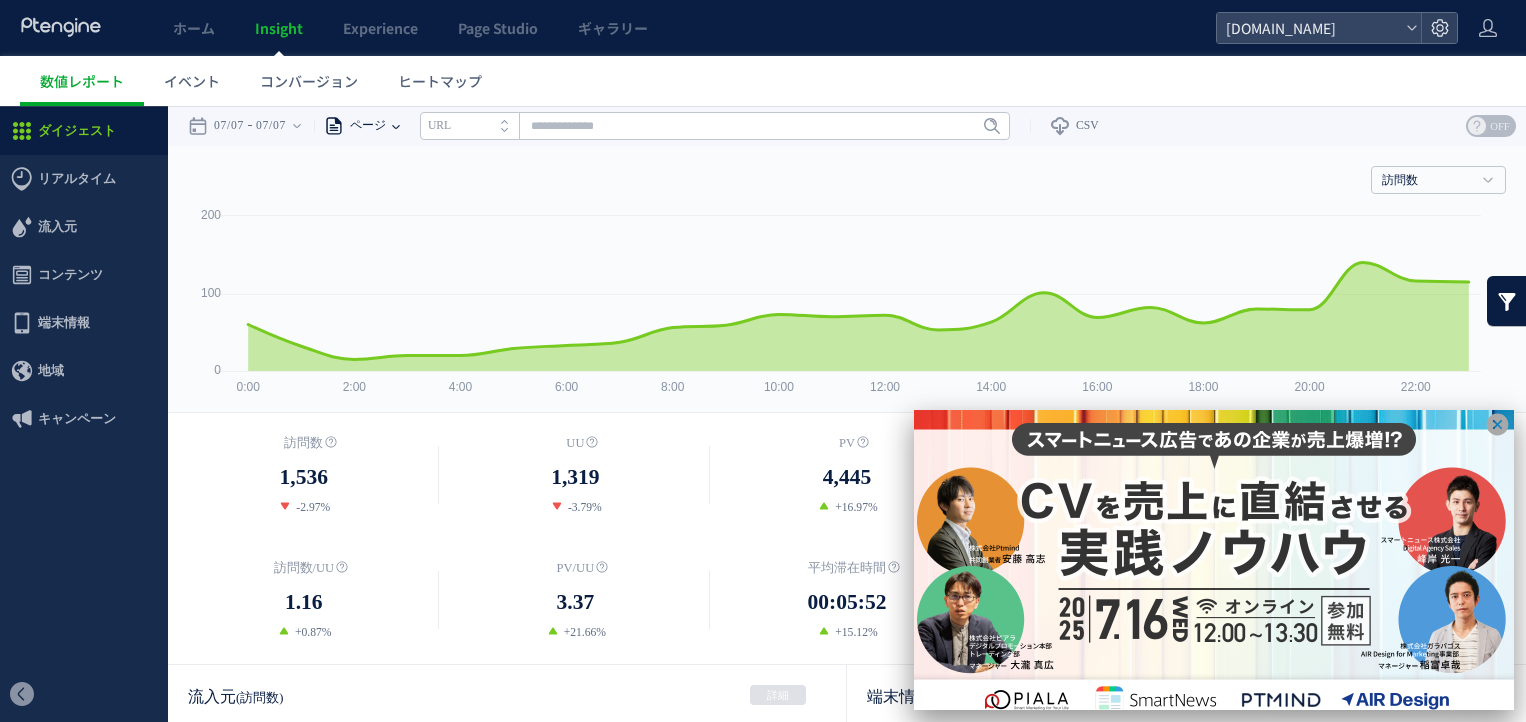 click on "ページ" at bounding box center [365, 126] 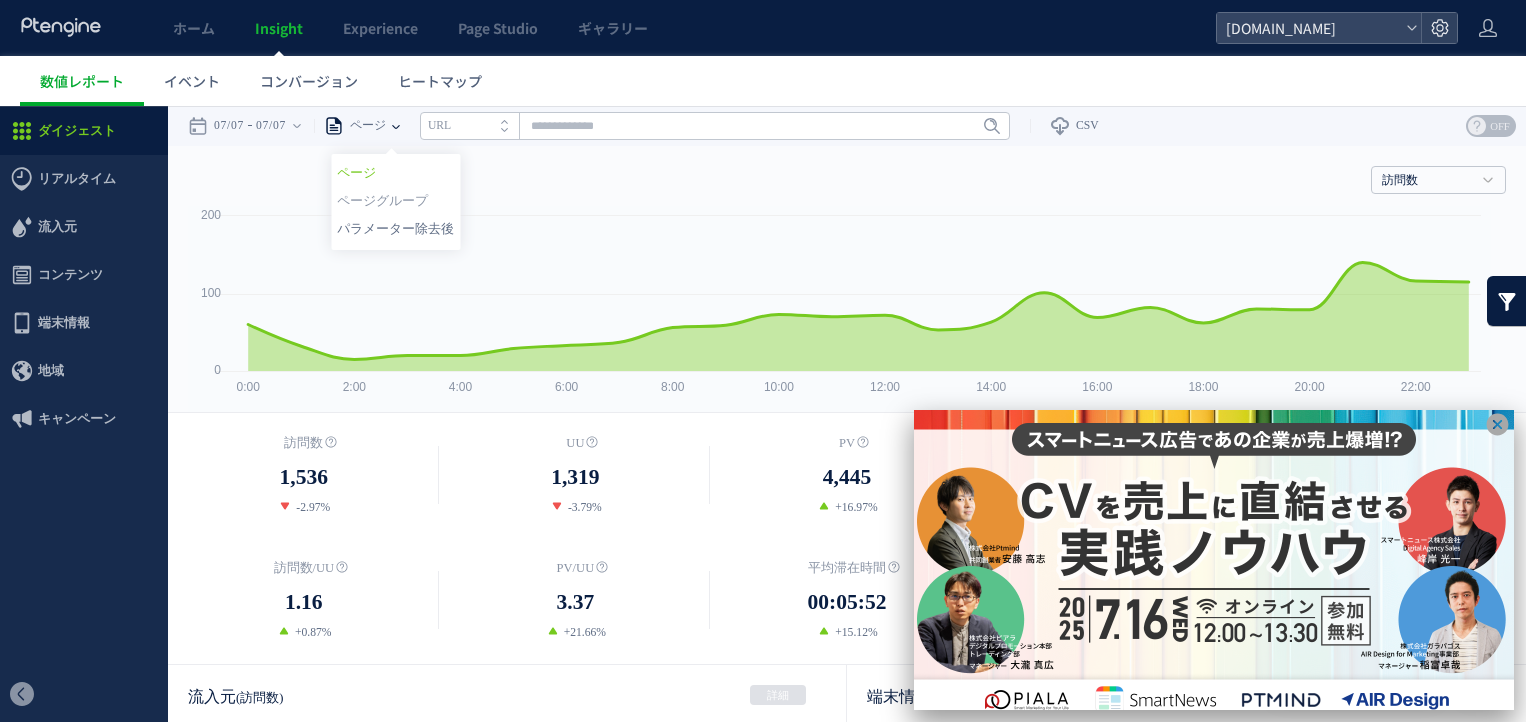 click on "パラメーター除去後" at bounding box center [395, 229] 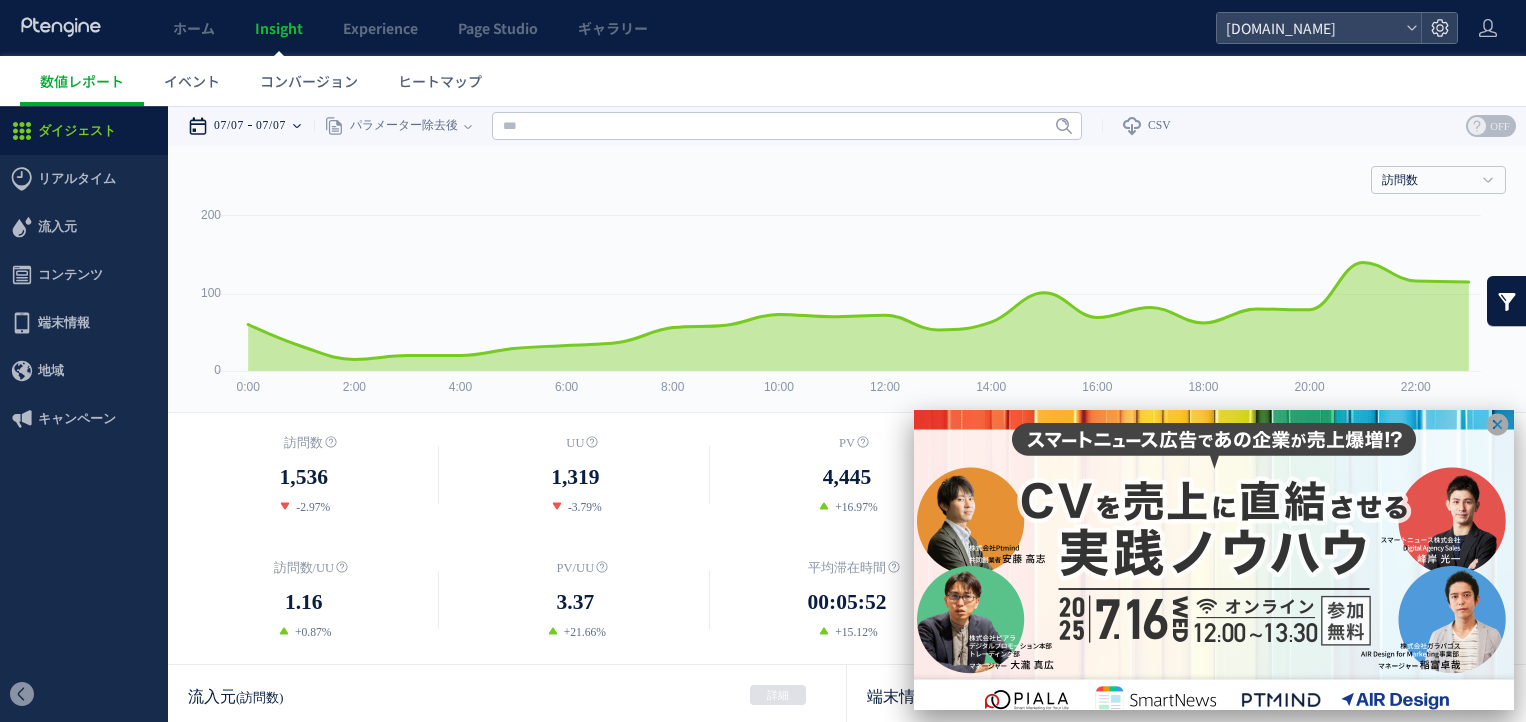 click on "07/07
07/07" at bounding box center (251, 126) 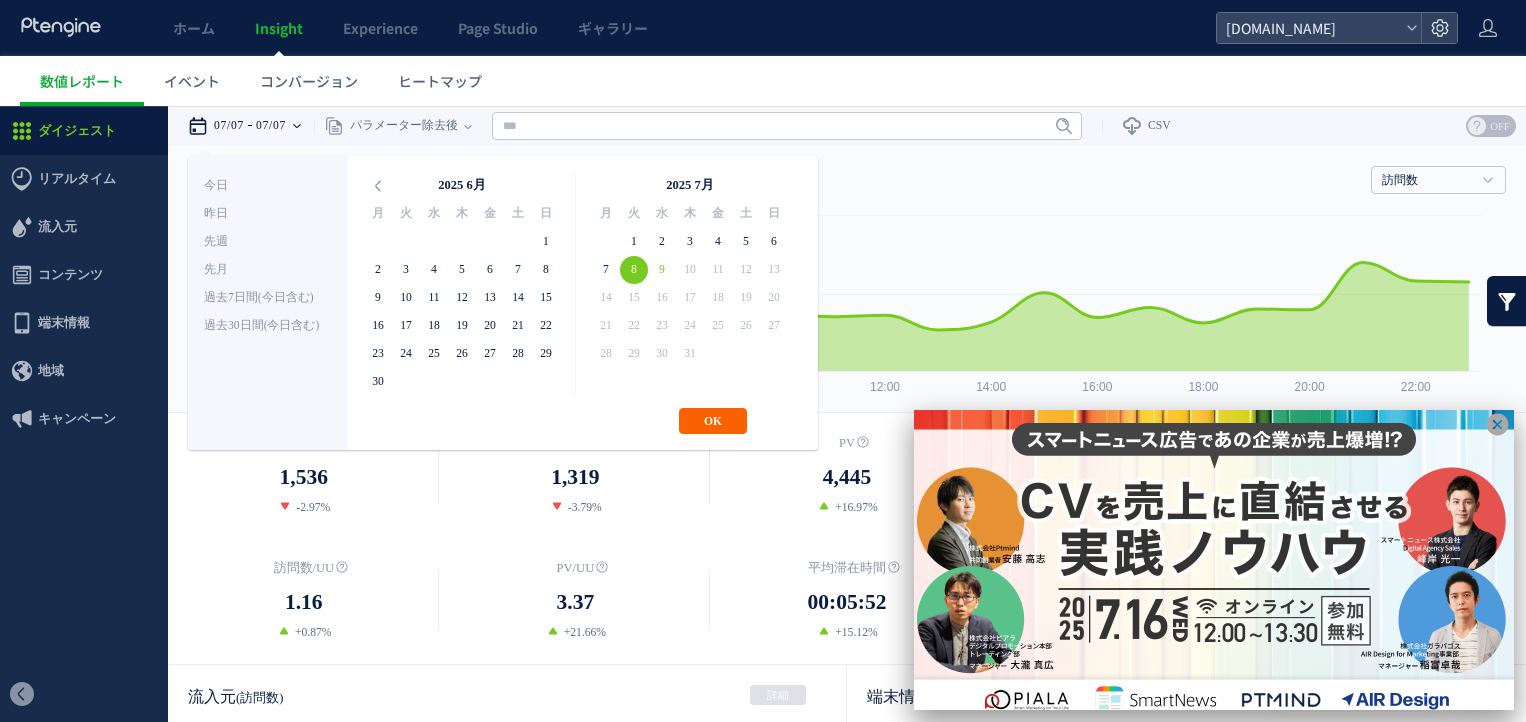 click on "OK" at bounding box center (713, 421) 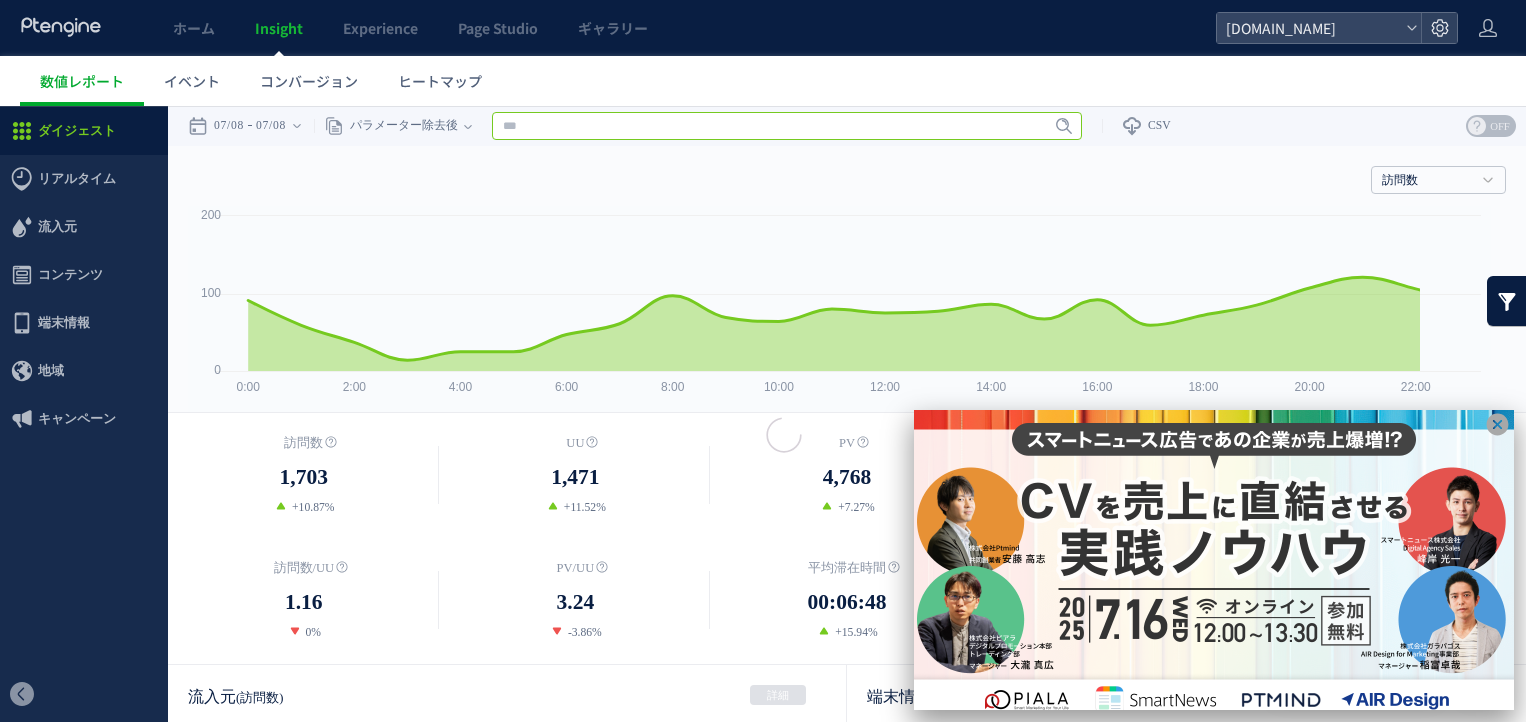 click at bounding box center (787, 126) 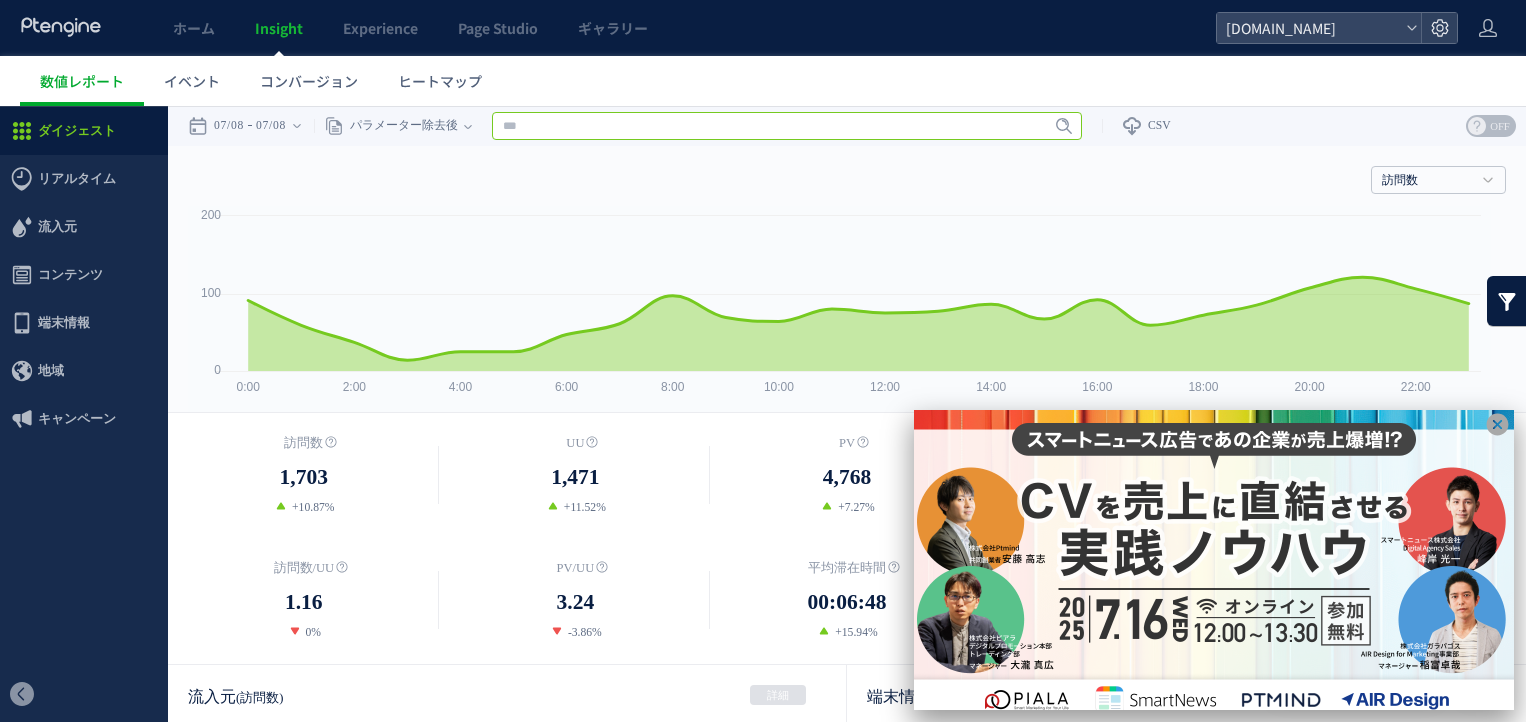 paste on "**********" 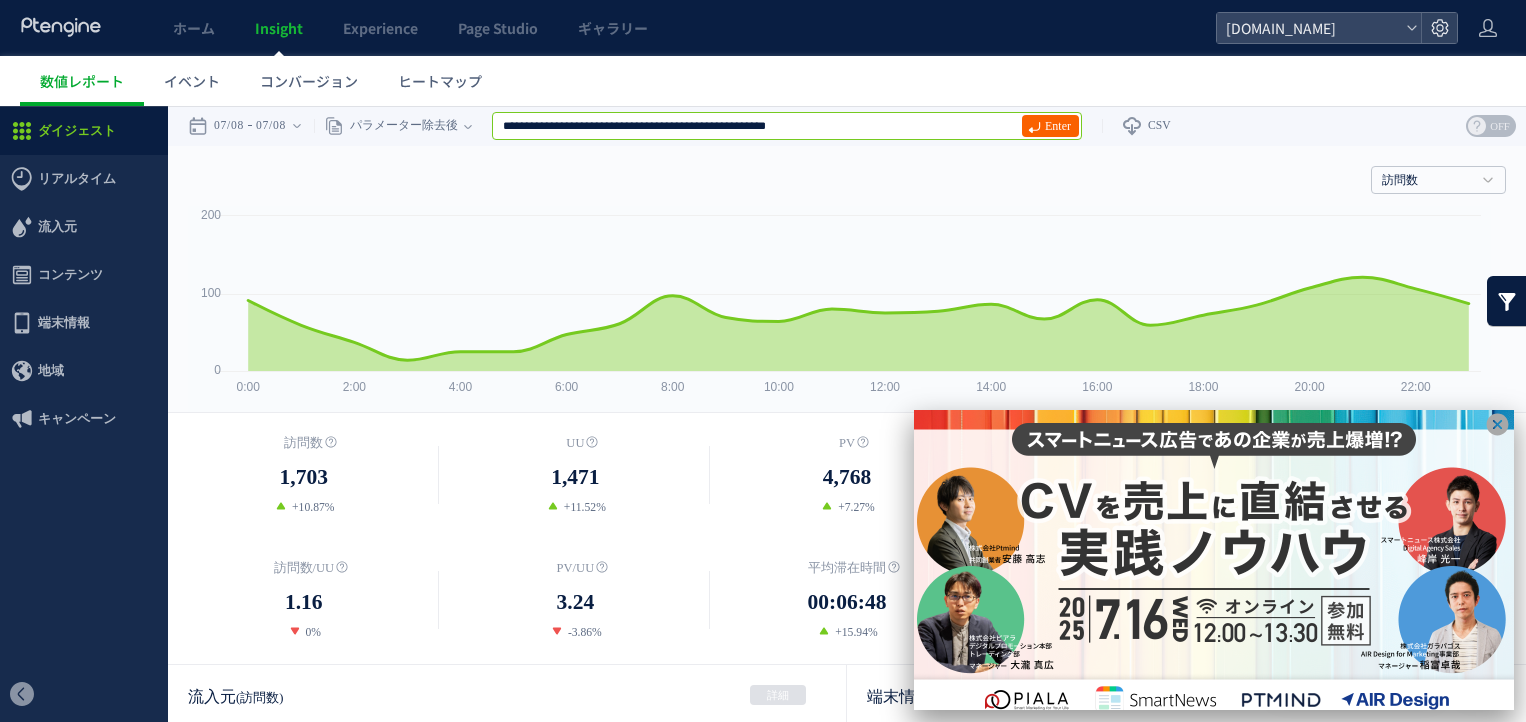 type on "**********" 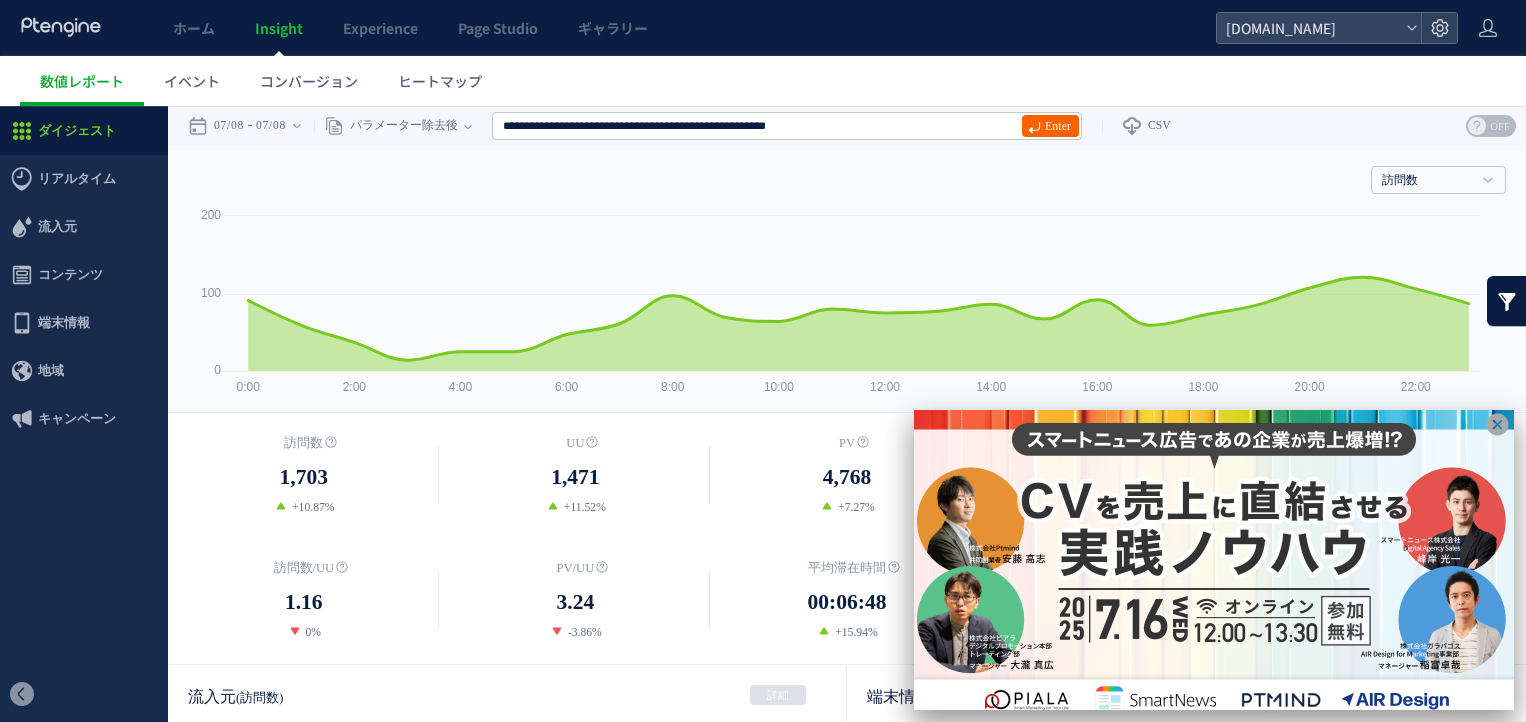 click on "Enter" at bounding box center [1050, 126] 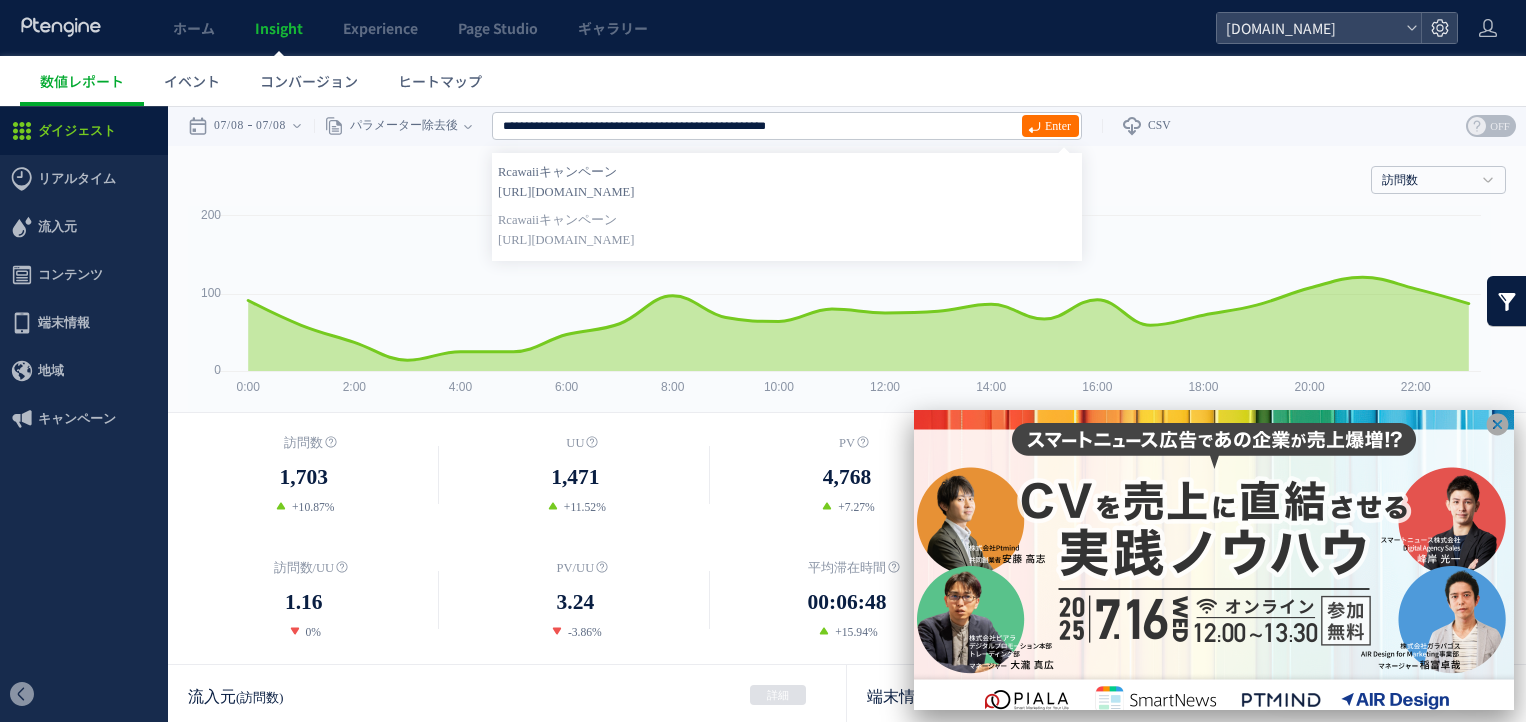 click on "[URL][DOMAIN_NAME]" at bounding box center (787, 192) 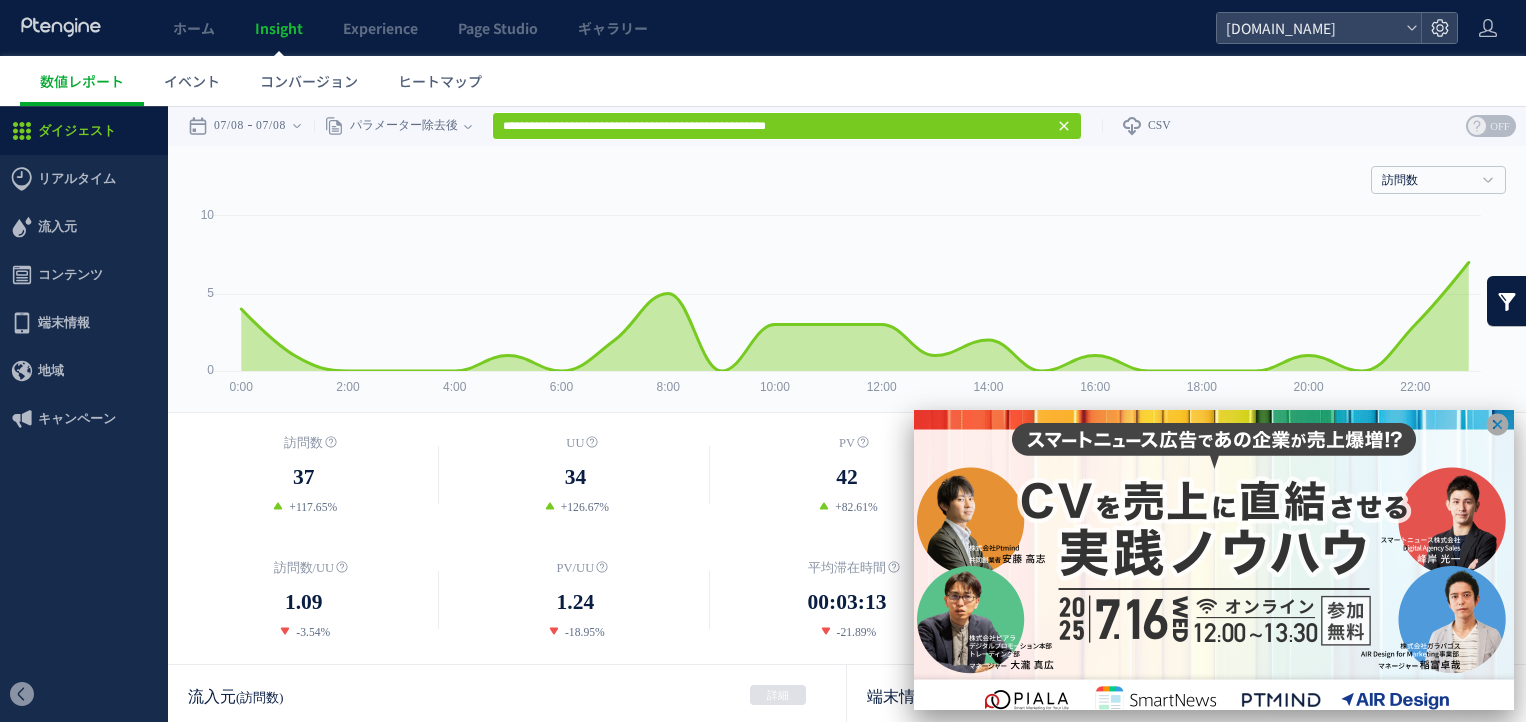 click 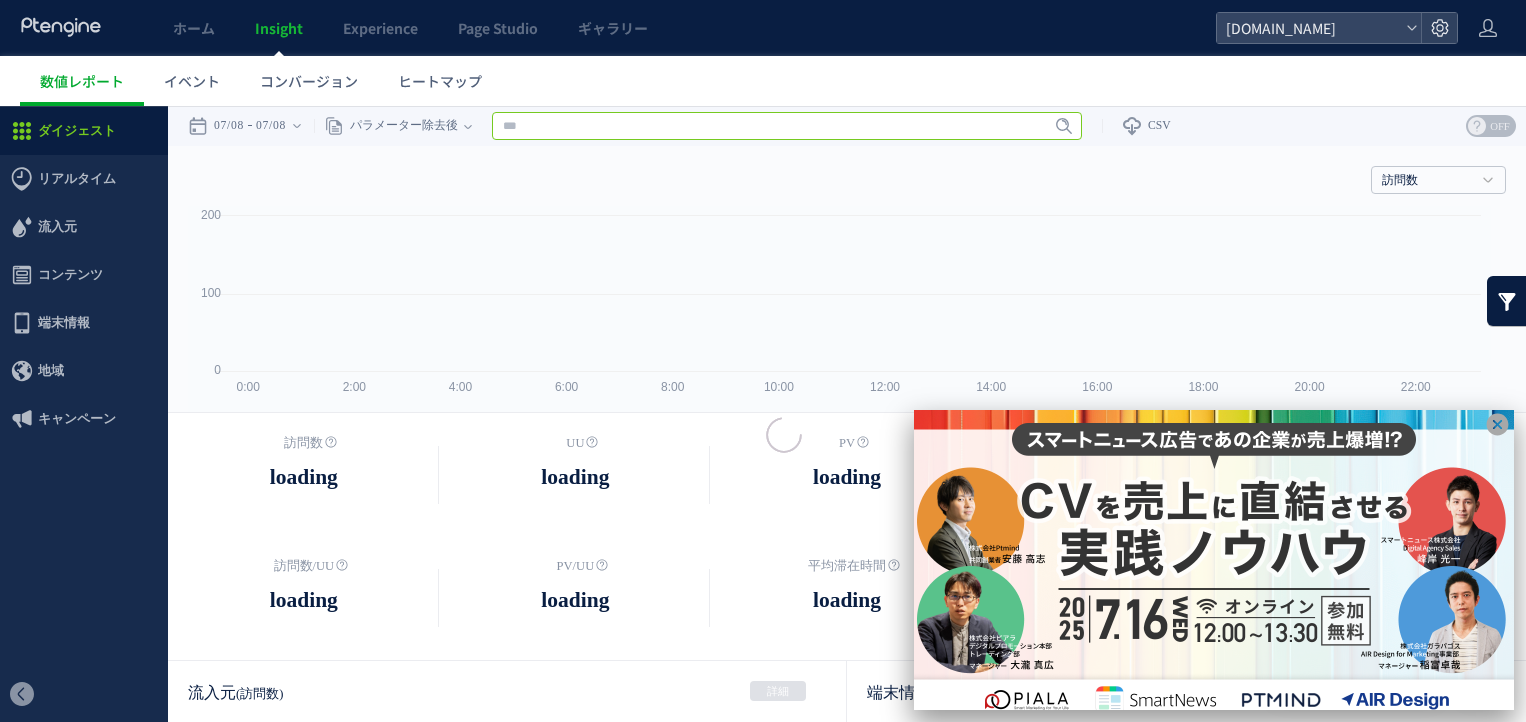 click at bounding box center (787, 126) 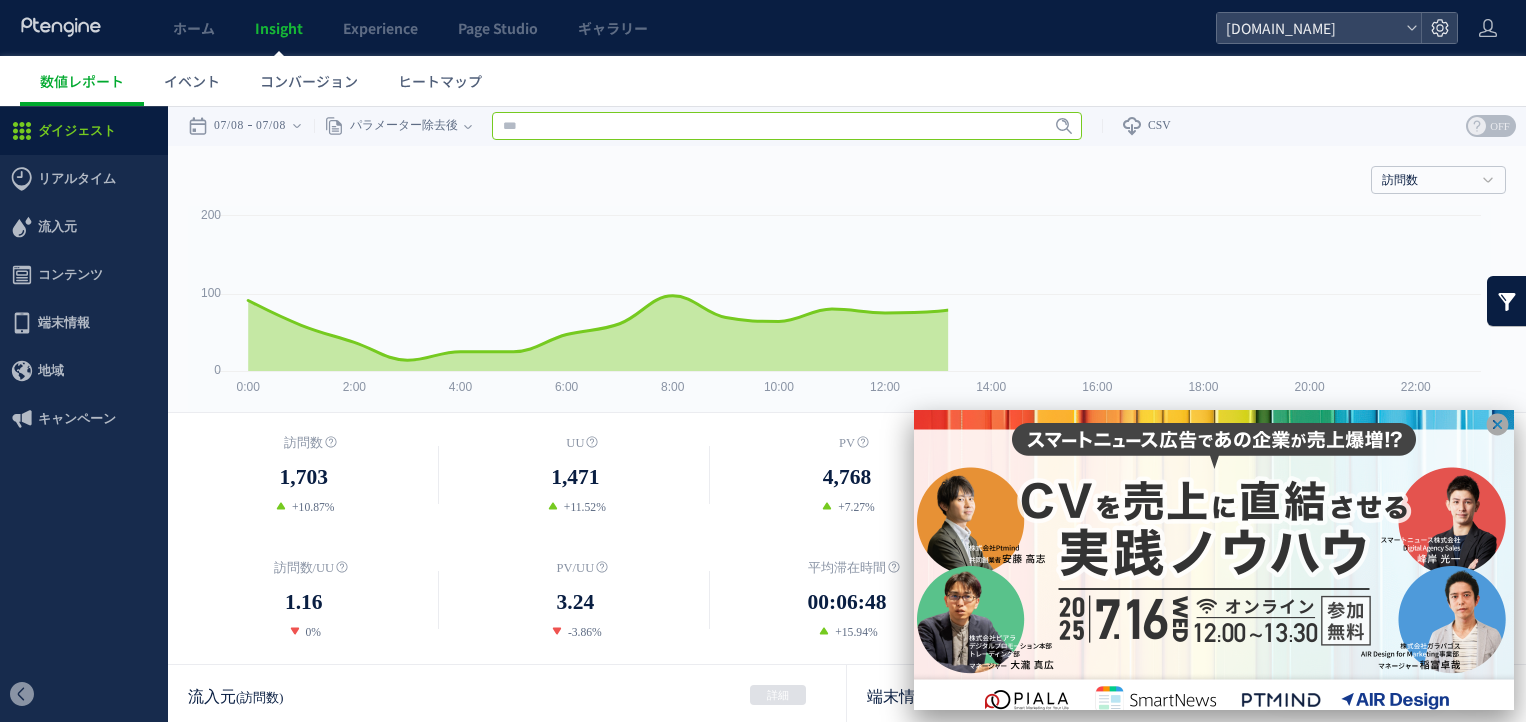 paste on "**********" 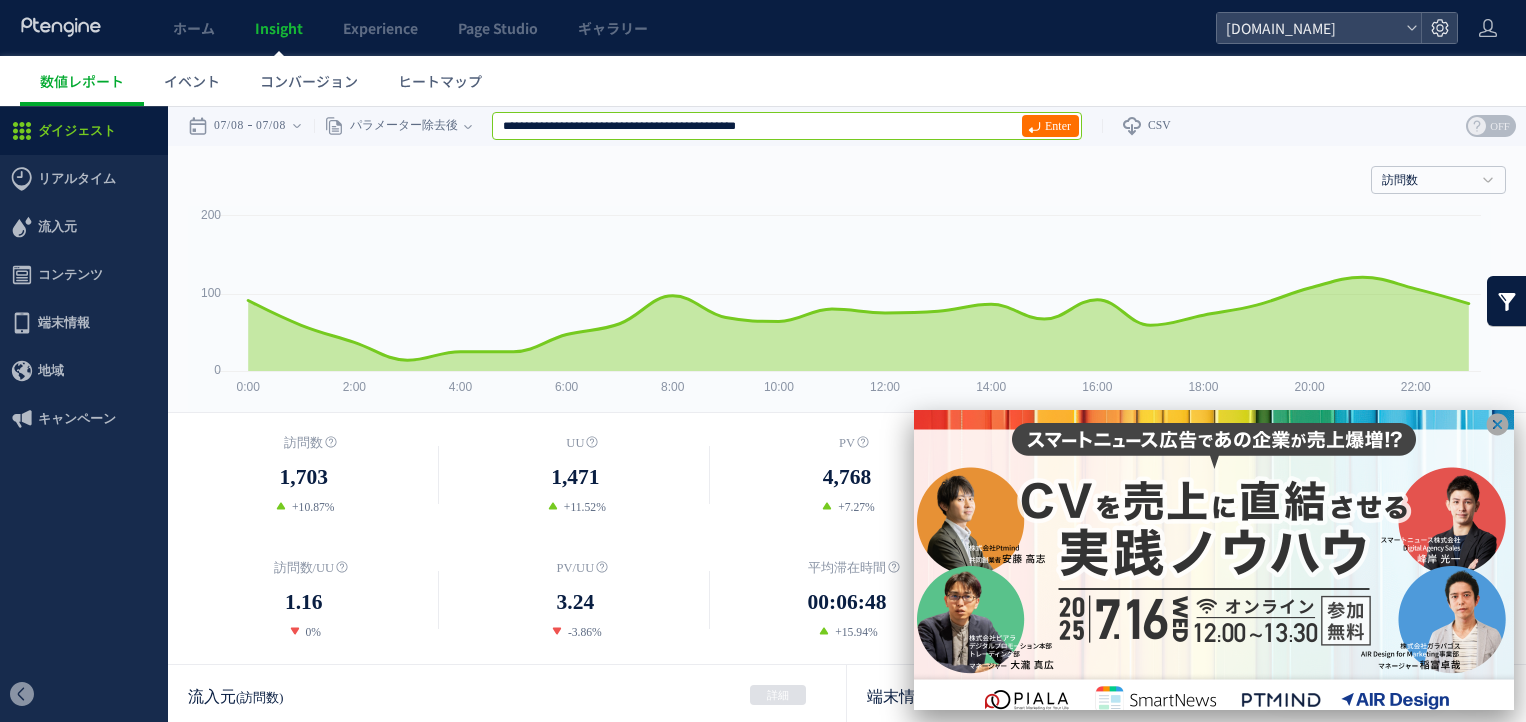 type on "**********" 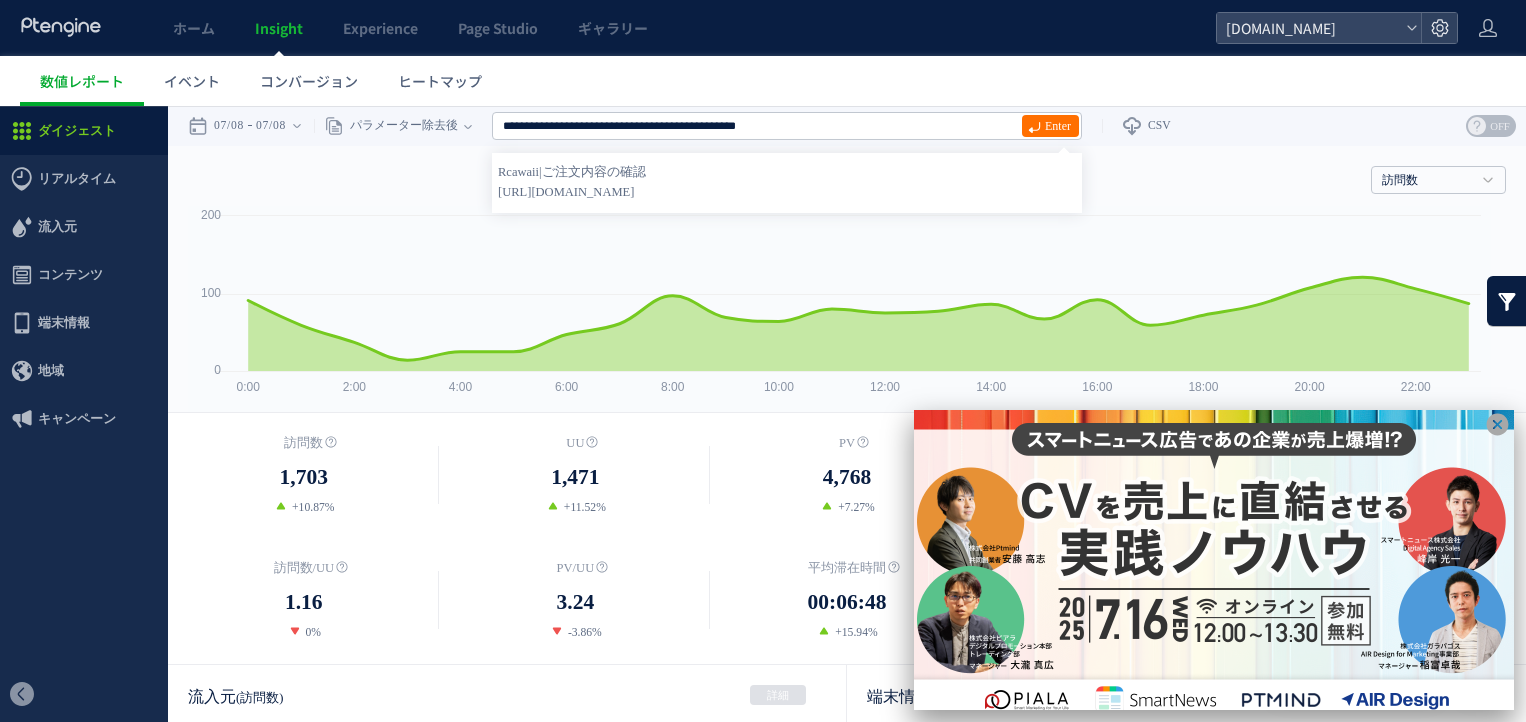 click on "[URL][DOMAIN_NAME]" at bounding box center [787, 192] 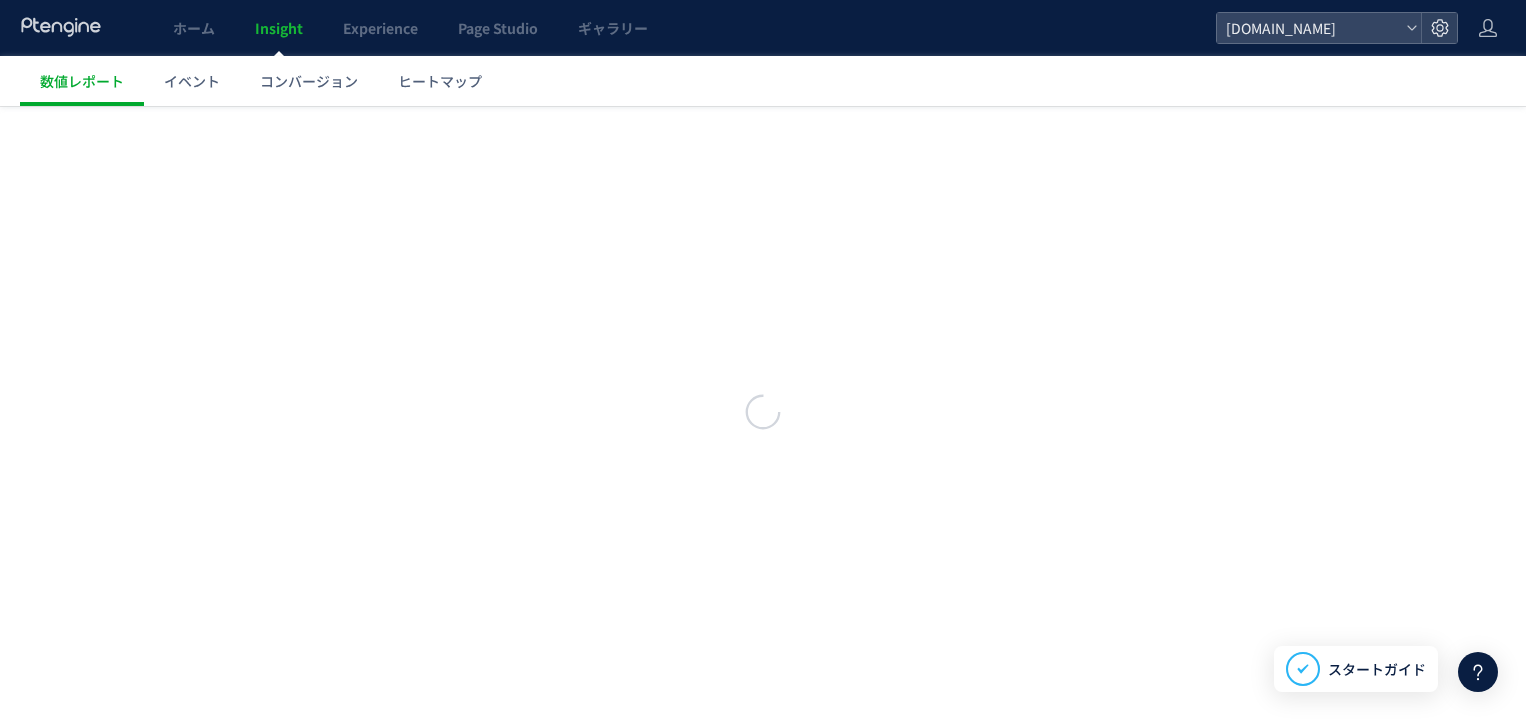 scroll, scrollTop: 0, scrollLeft: 0, axis: both 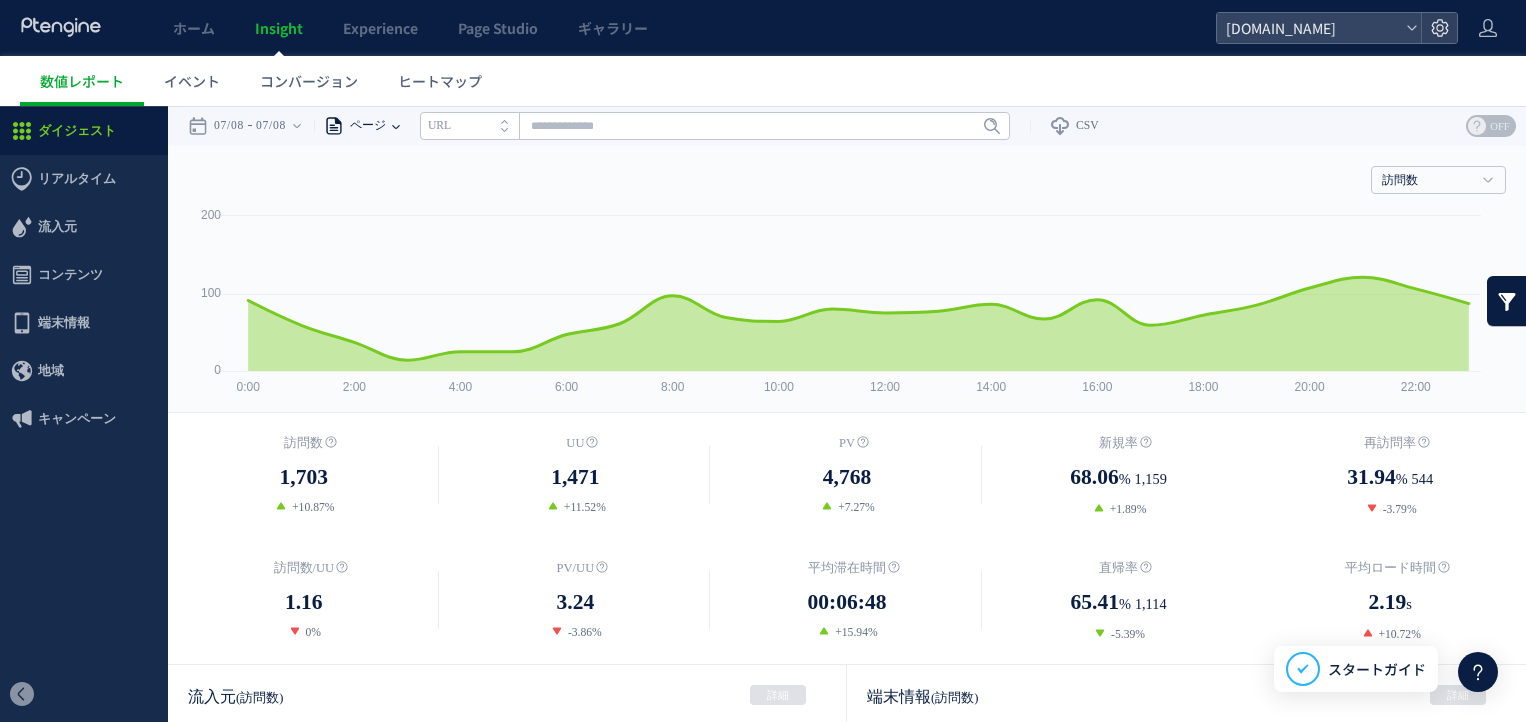 click on "ページ" at bounding box center [365, 126] 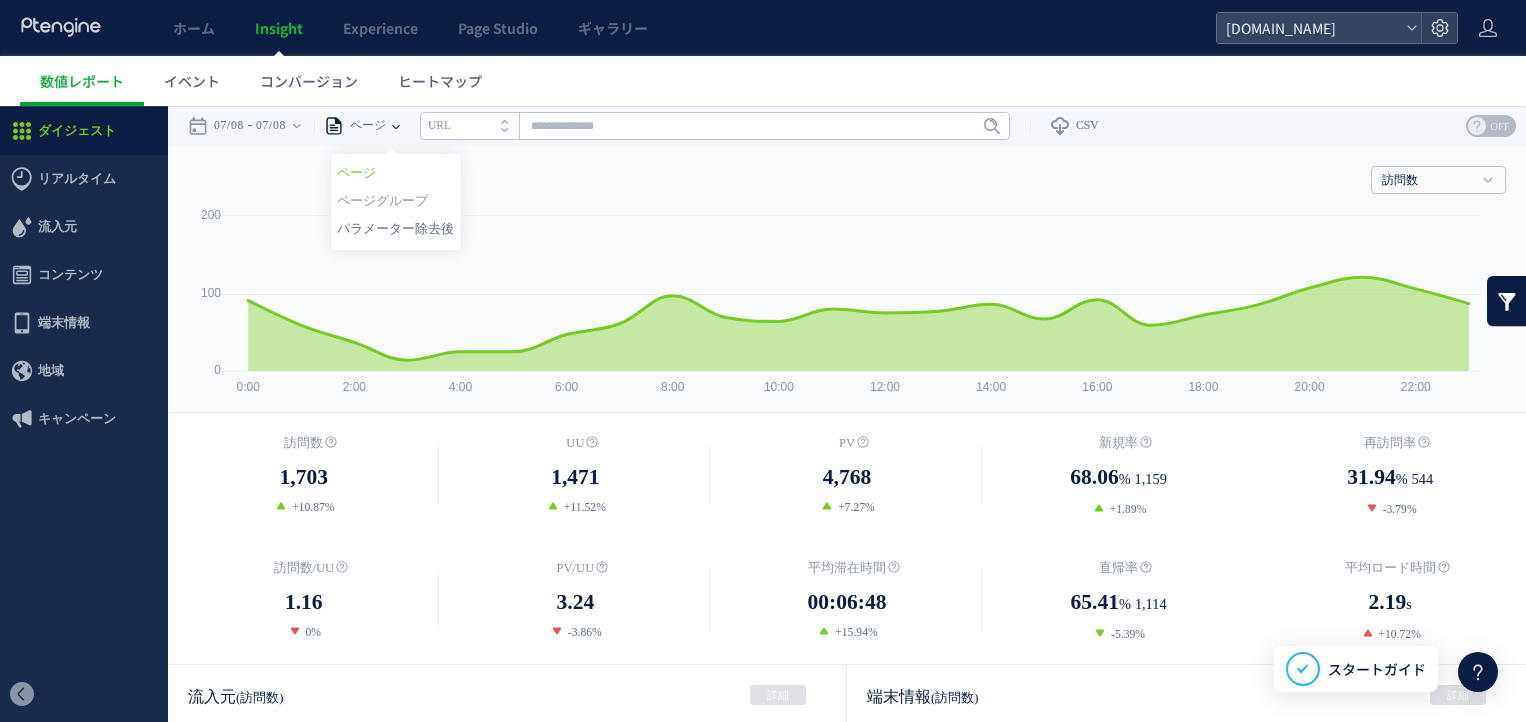 click on "パラメーター除去後" at bounding box center [395, 229] 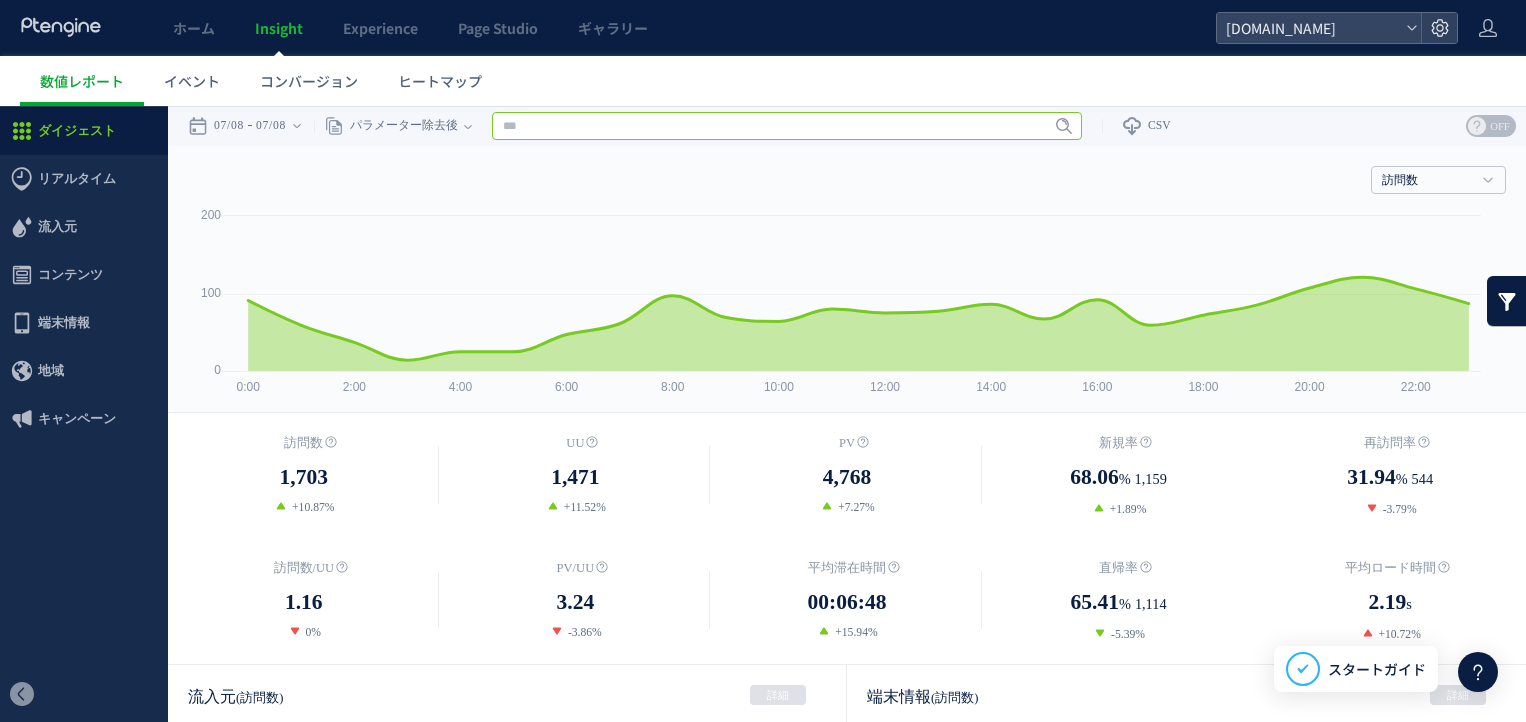 click at bounding box center (787, 126) 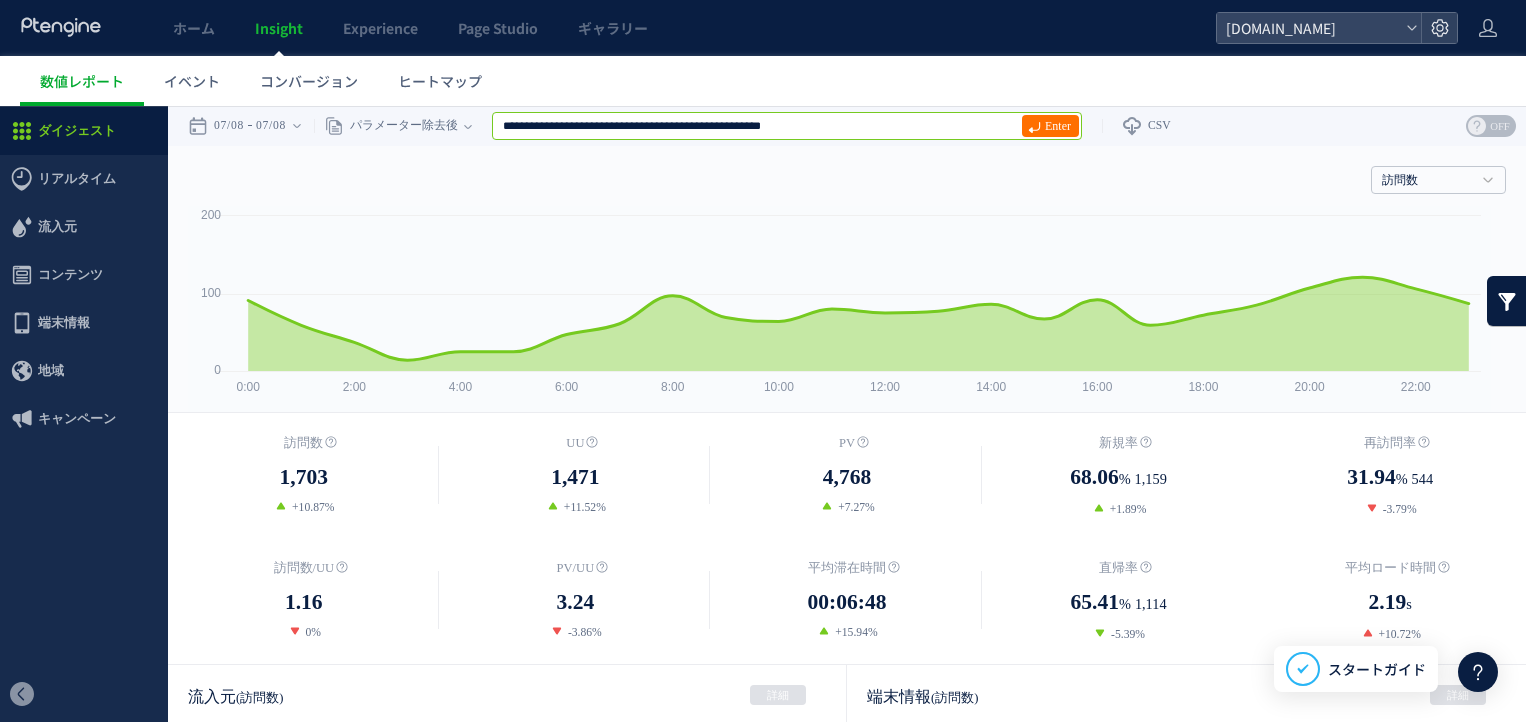 type on "**********" 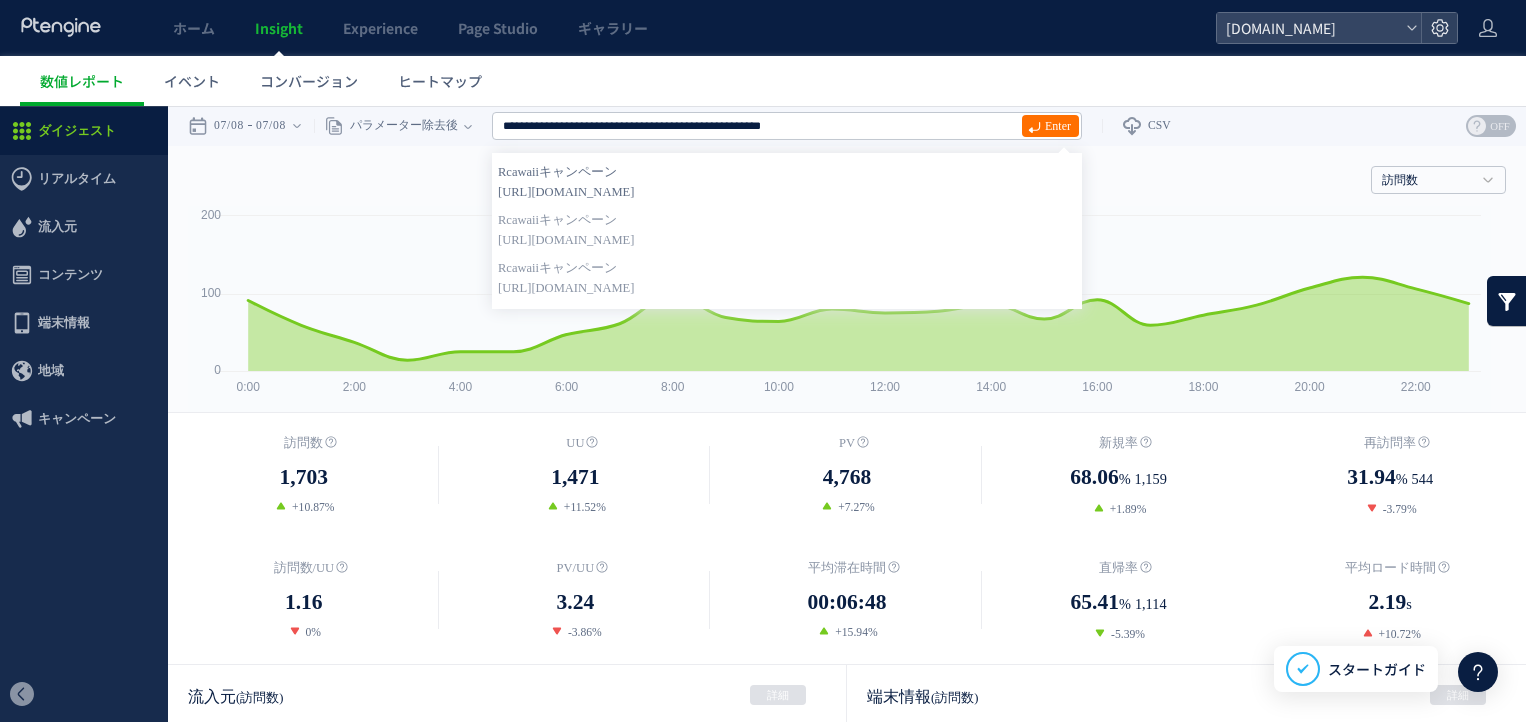 click on "[URL][DOMAIN_NAME]" at bounding box center (787, 192) 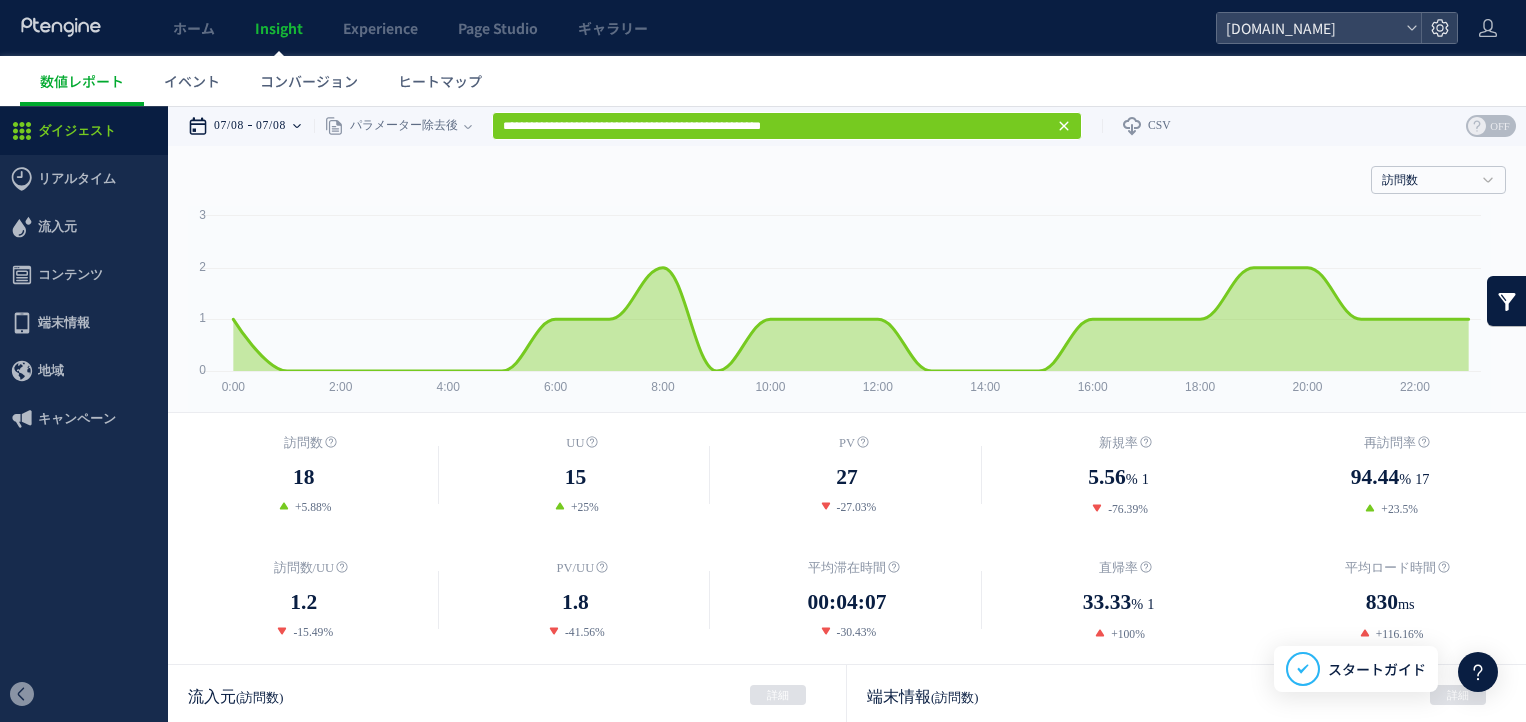 click on "07/08" at bounding box center (271, 126) 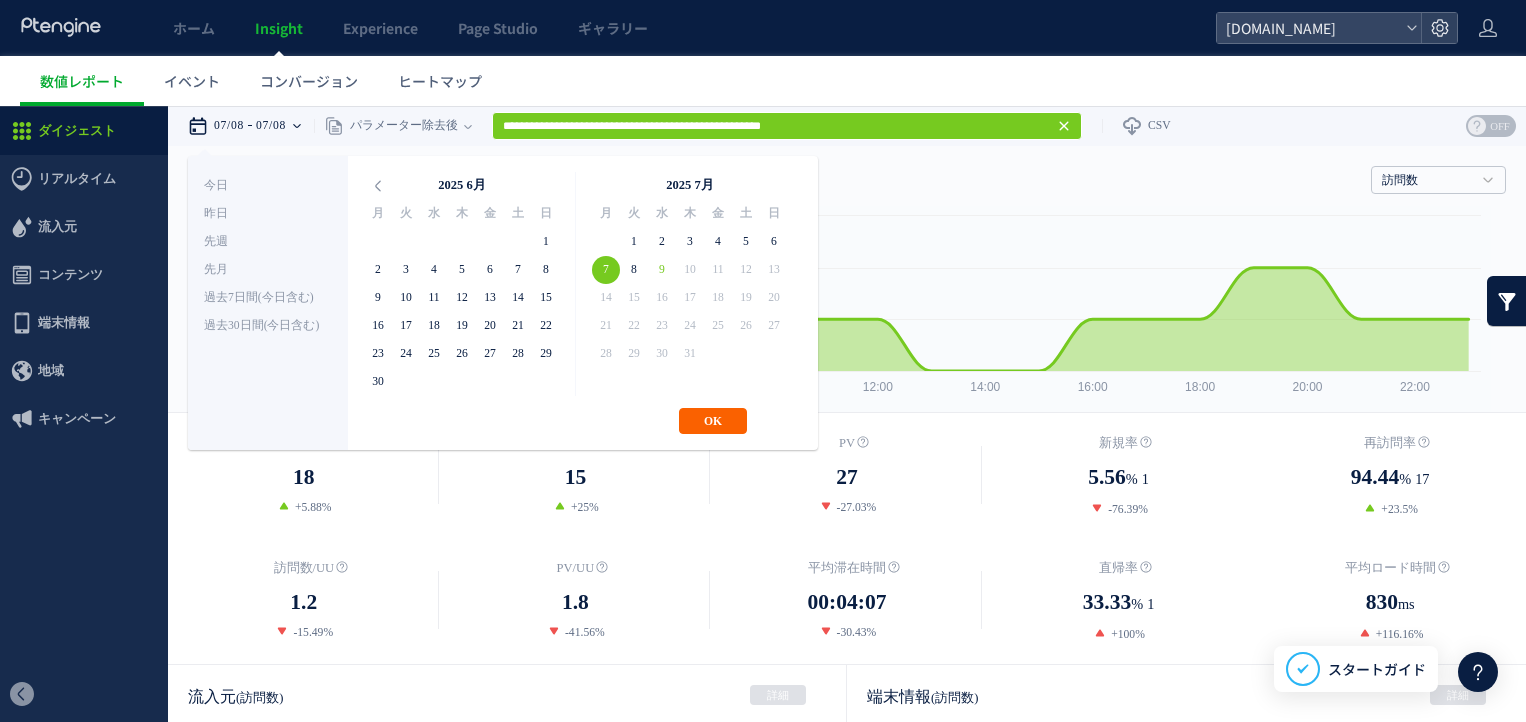 click on "OK" at bounding box center (713, 421) 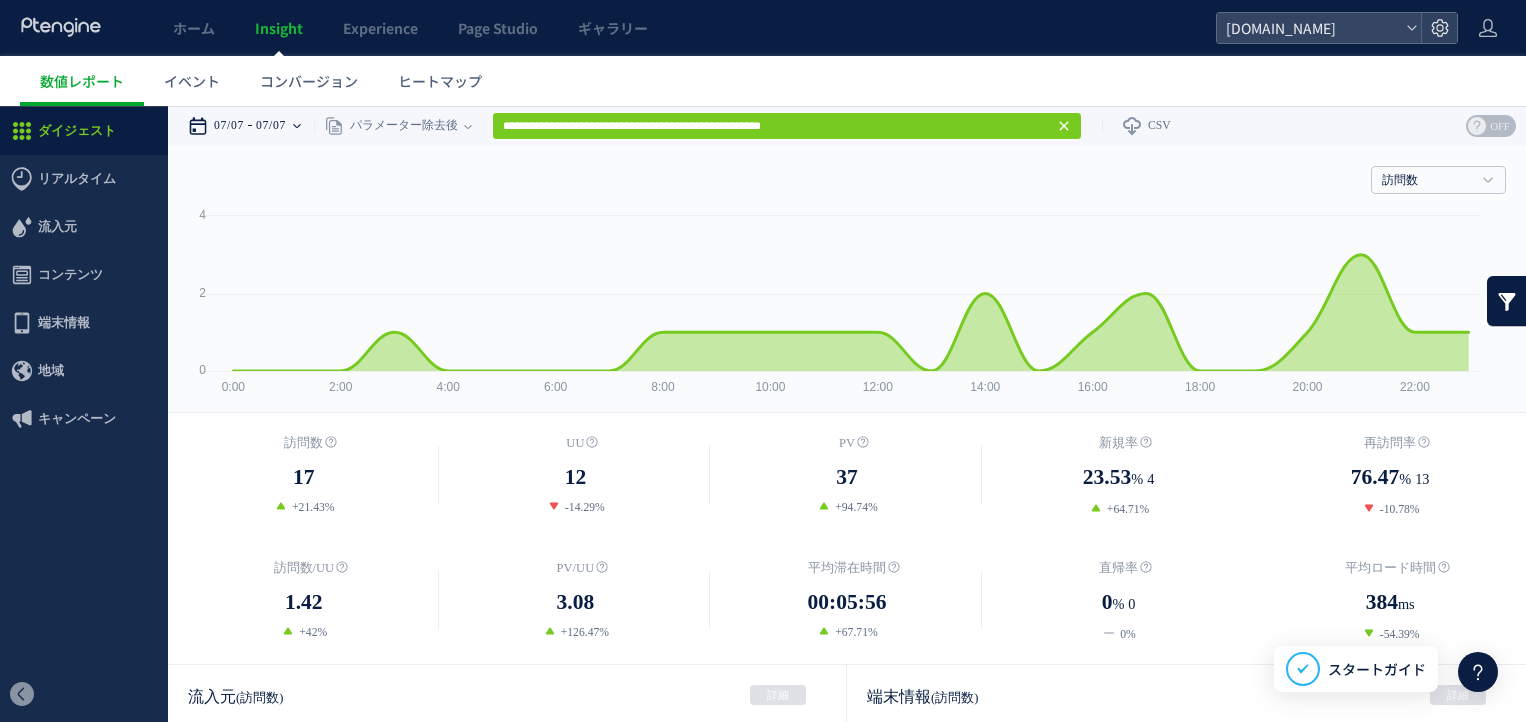 drag, startPoint x: 290, startPoint y: 212, endPoint x: 285, endPoint y: 121, distance: 91.13726 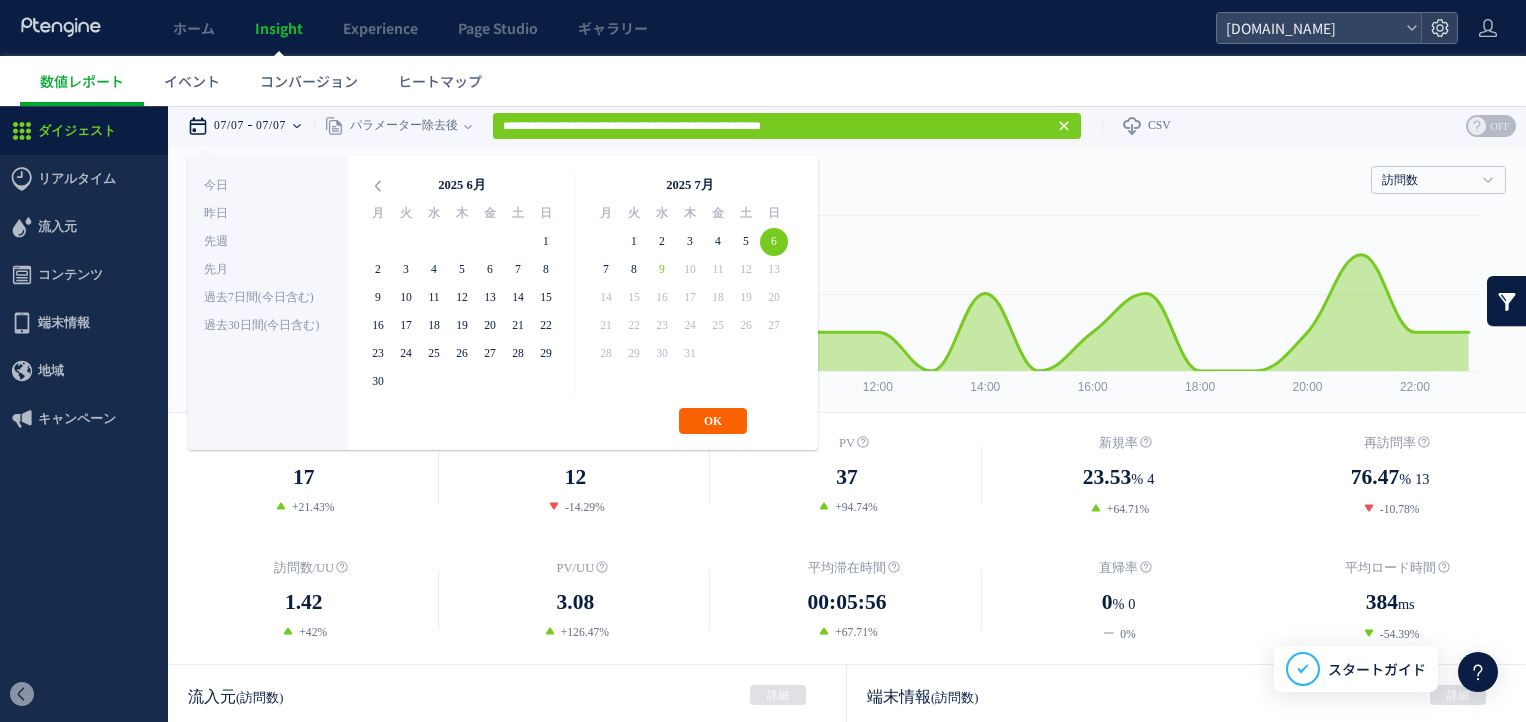 click on "OK" at bounding box center (713, 421) 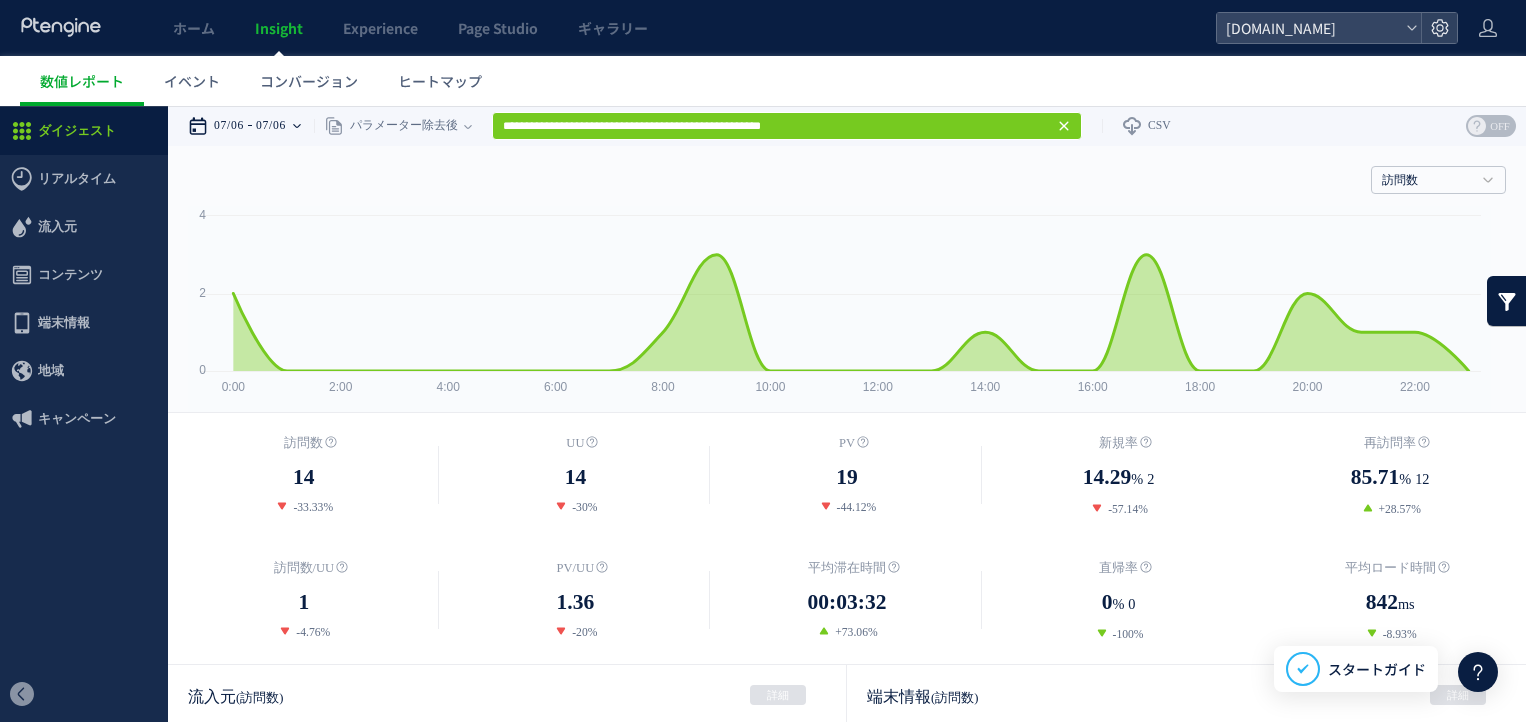 click on "07/06" at bounding box center [229, 126] 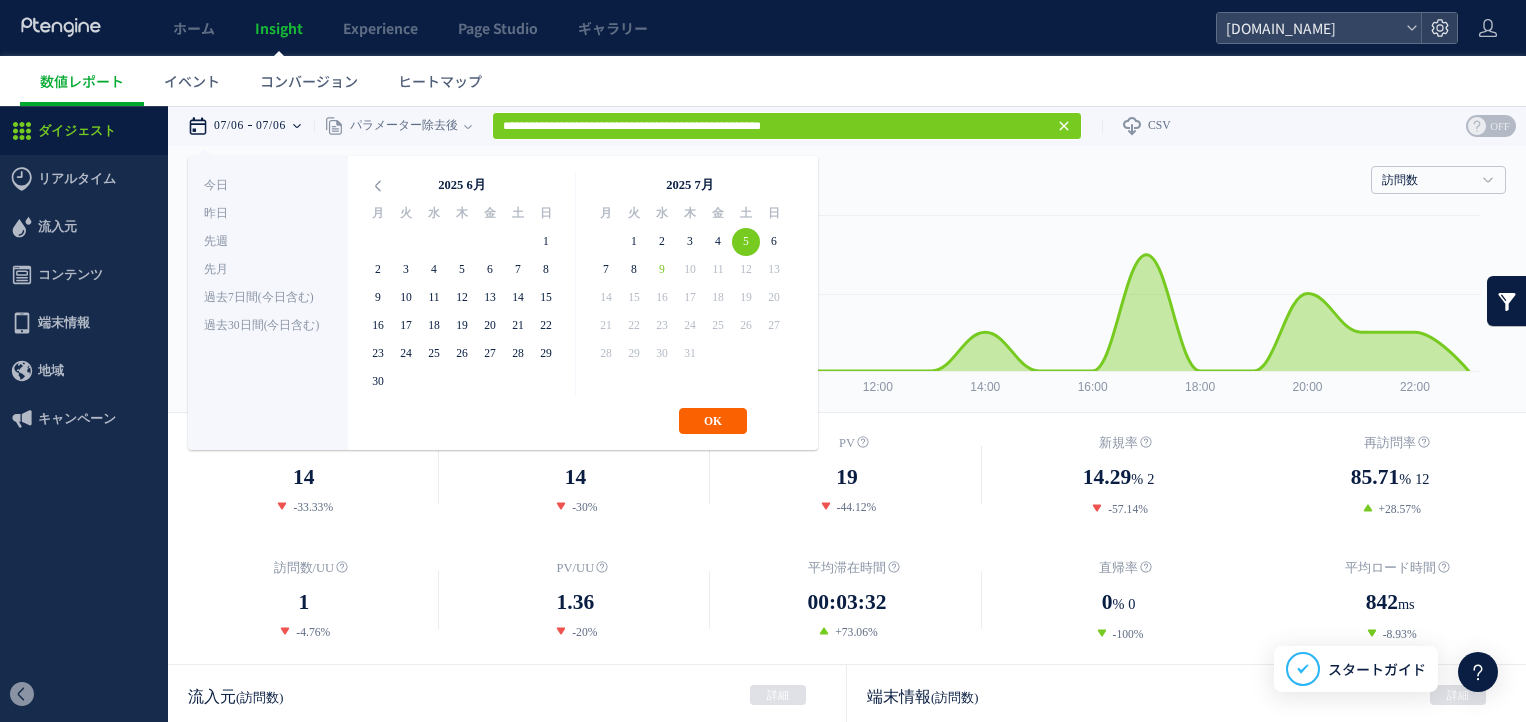 click on "OK" at bounding box center [713, 421] 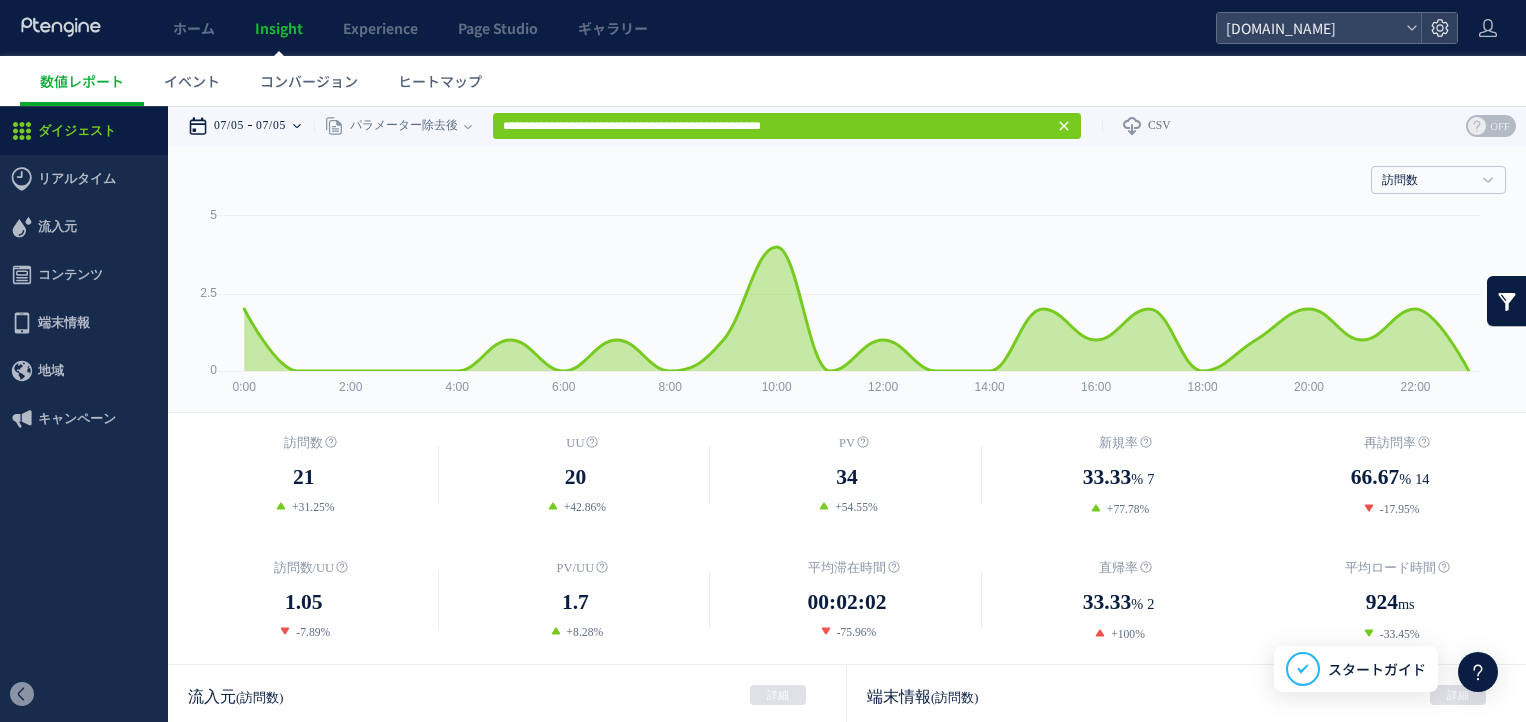 click on "07/05" at bounding box center (271, 126) 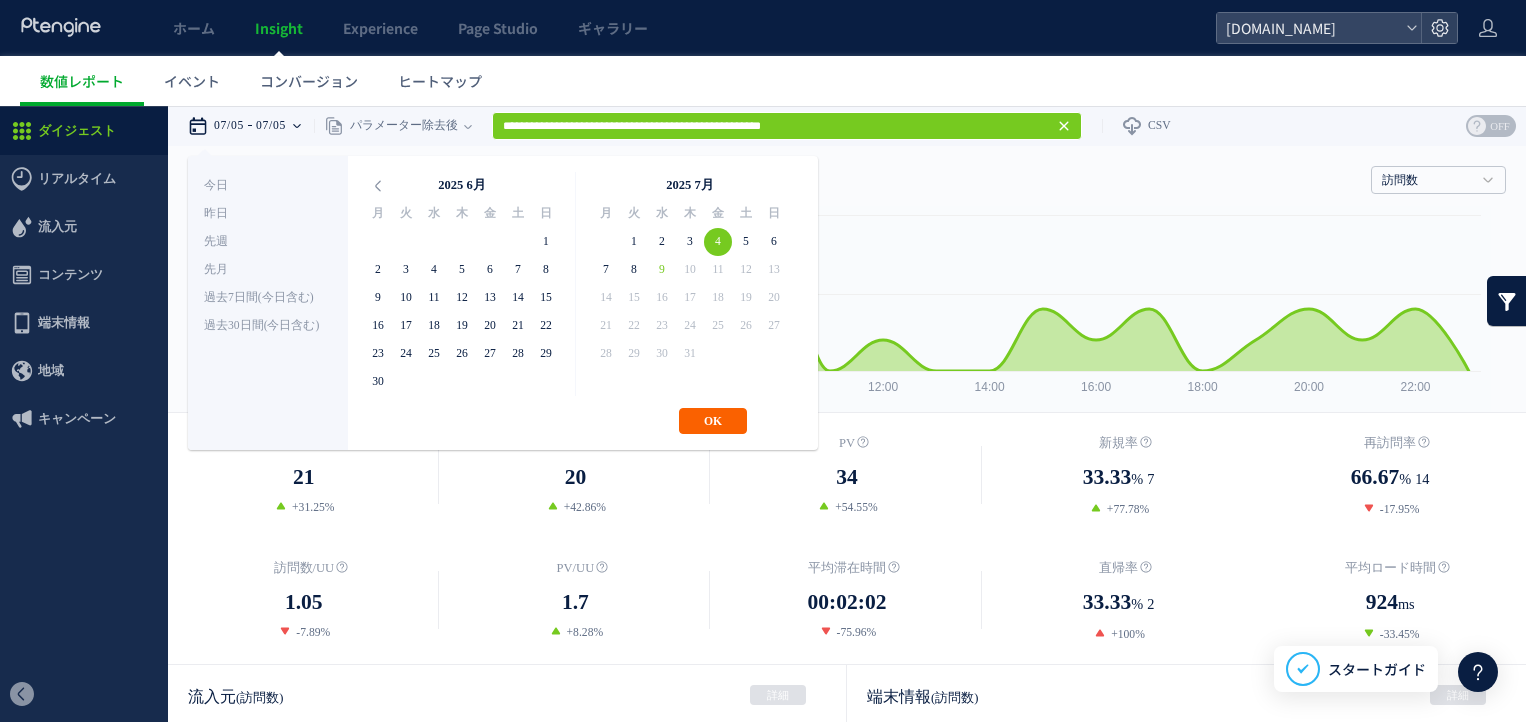 click on "OK" at bounding box center (713, 421) 